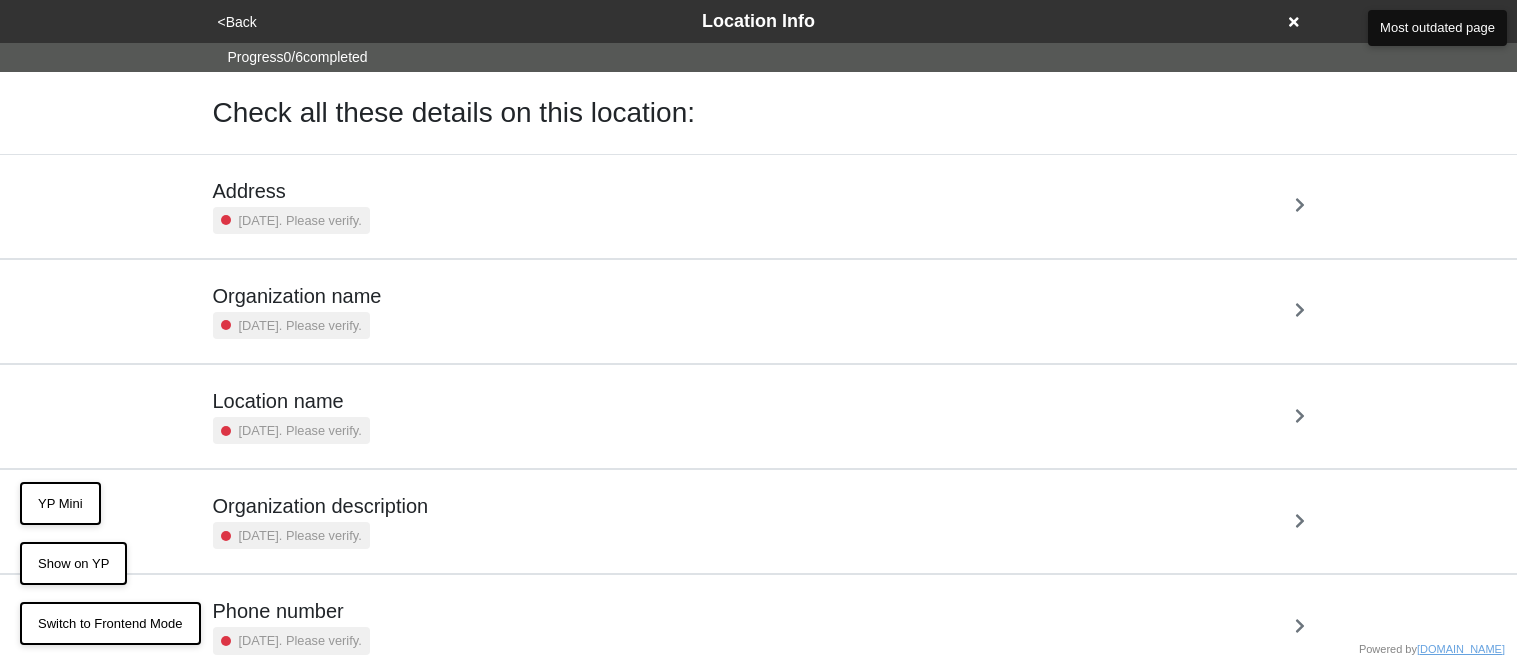scroll, scrollTop: 0, scrollLeft: 0, axis: both 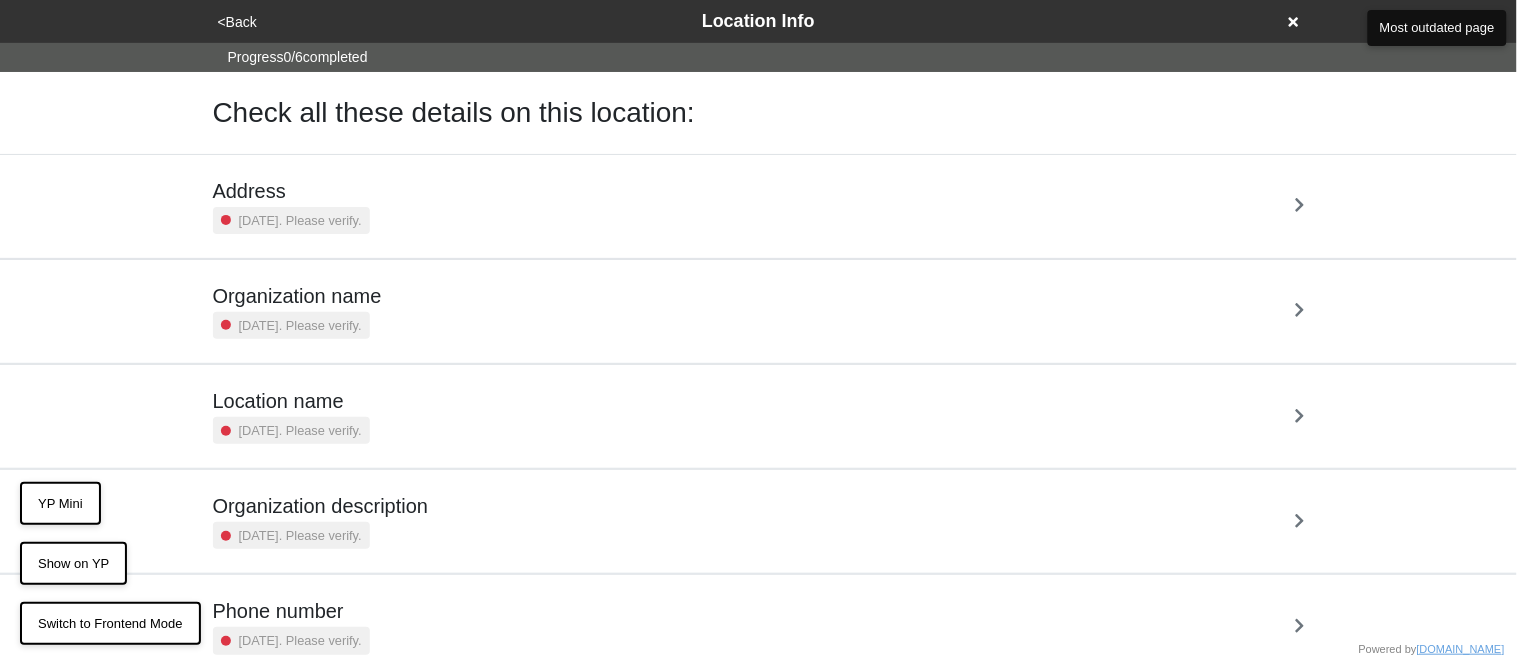 click on "[DATE]. Please verify." at bounding box center [300, 220] 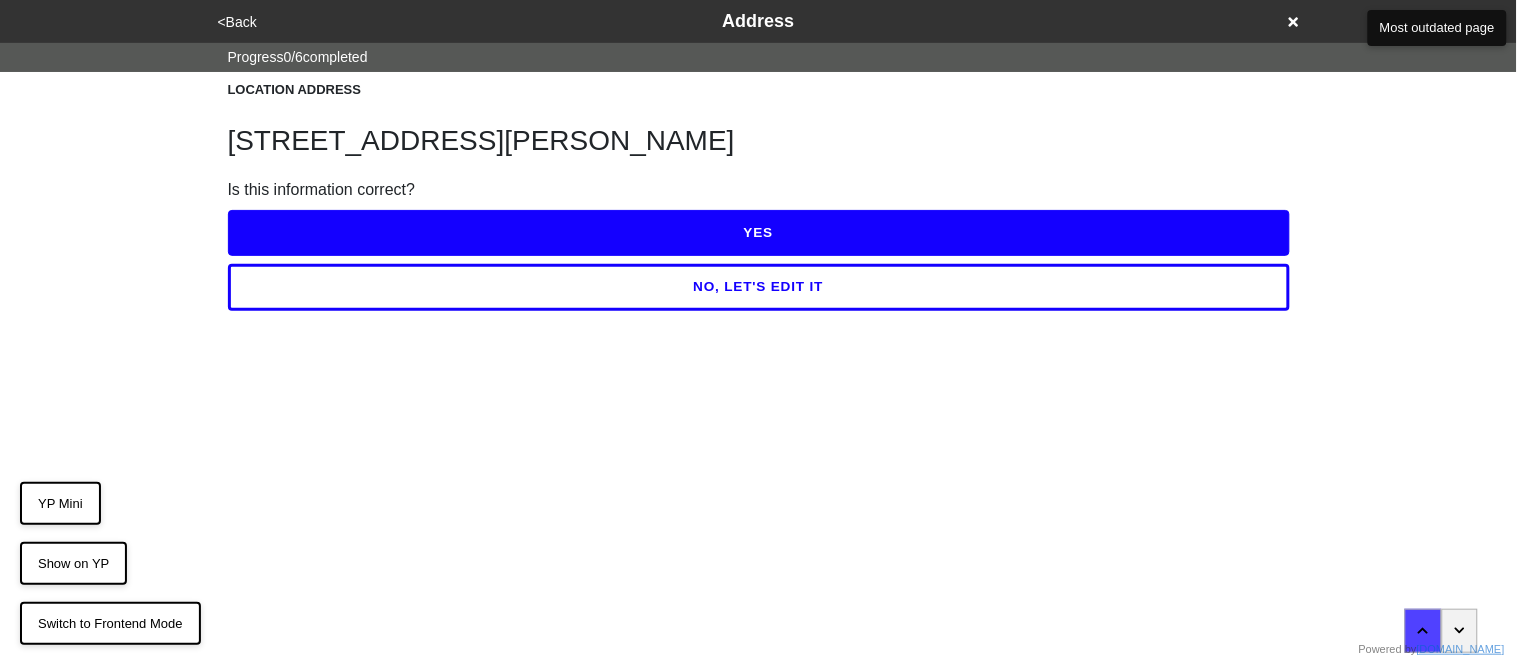 click on "YES" at bounding box center [759, 233] 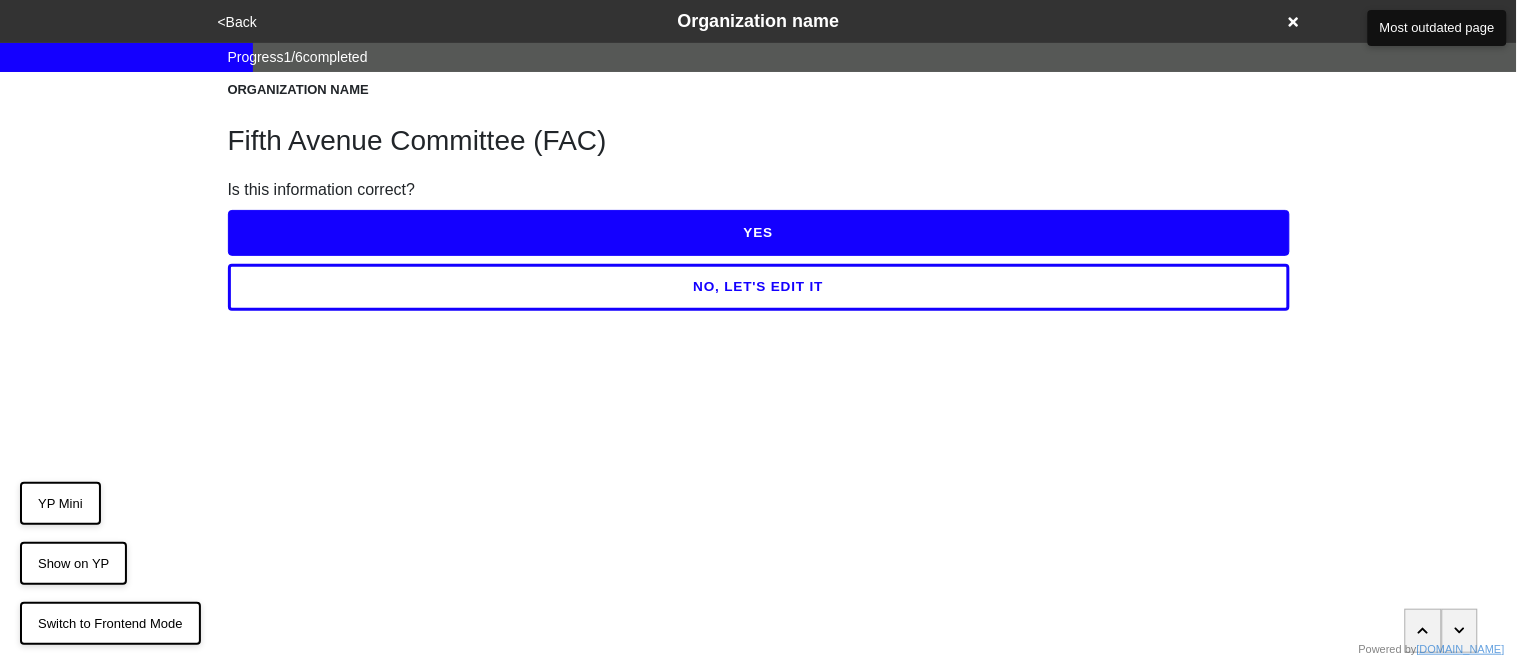 click on "YES" at bounding box center (759, 233) 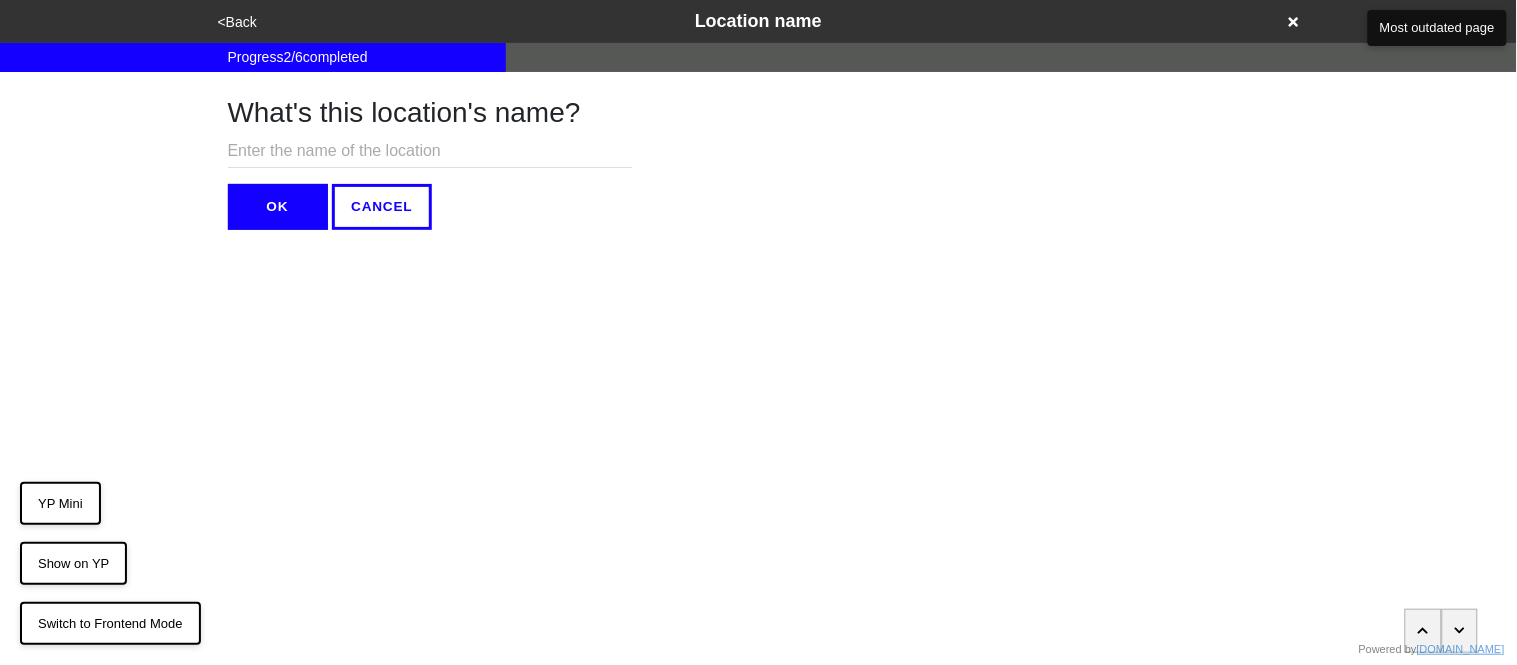 click on "OK" at bounding box center (278, 207) 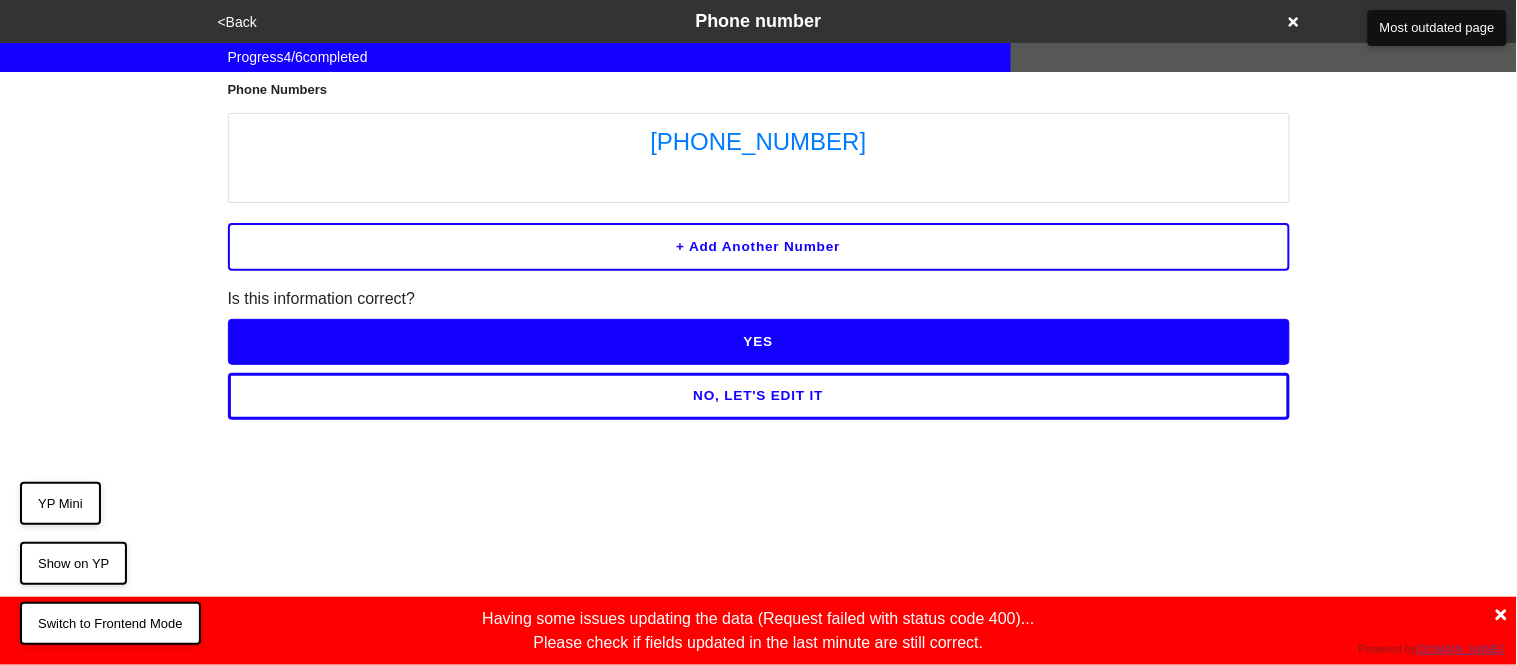 click on "<Back" at bounding box center (237, 22) 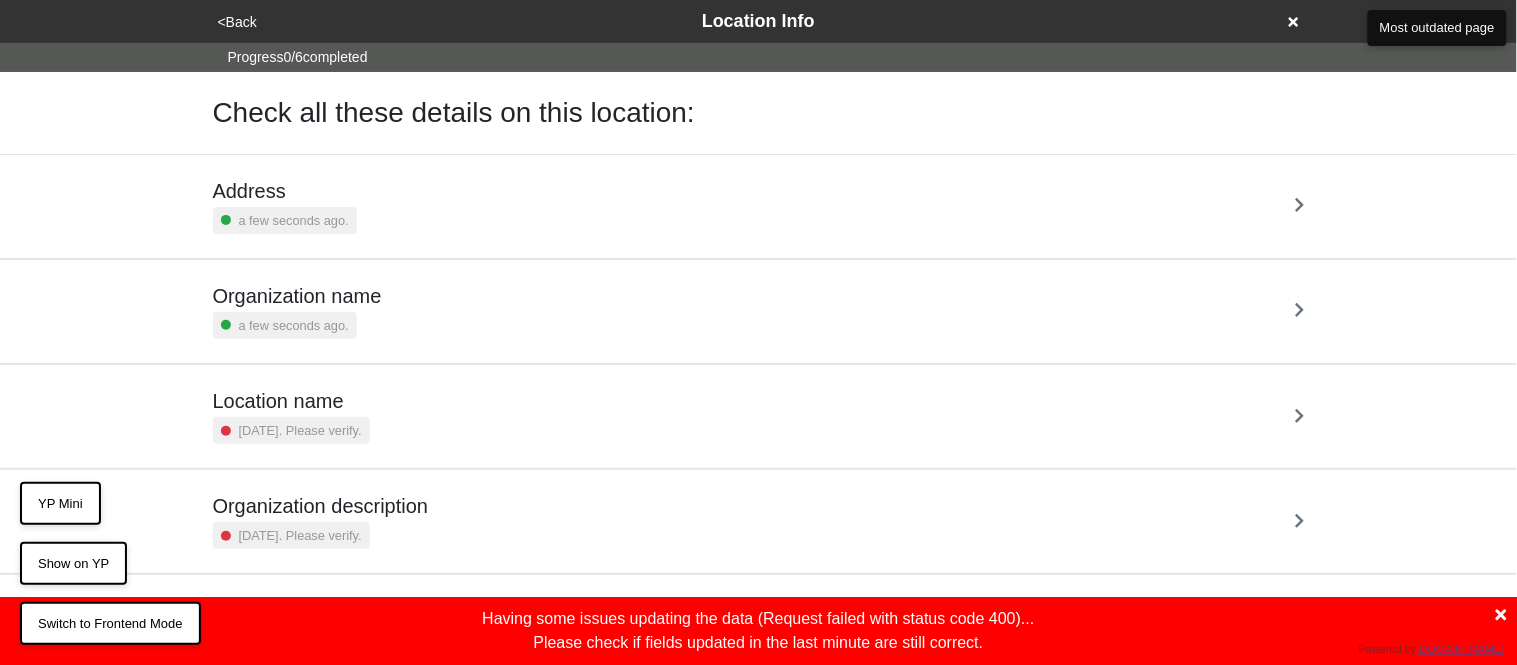 click on "[DATE]. Please verify." at bounding box center [300, 430] 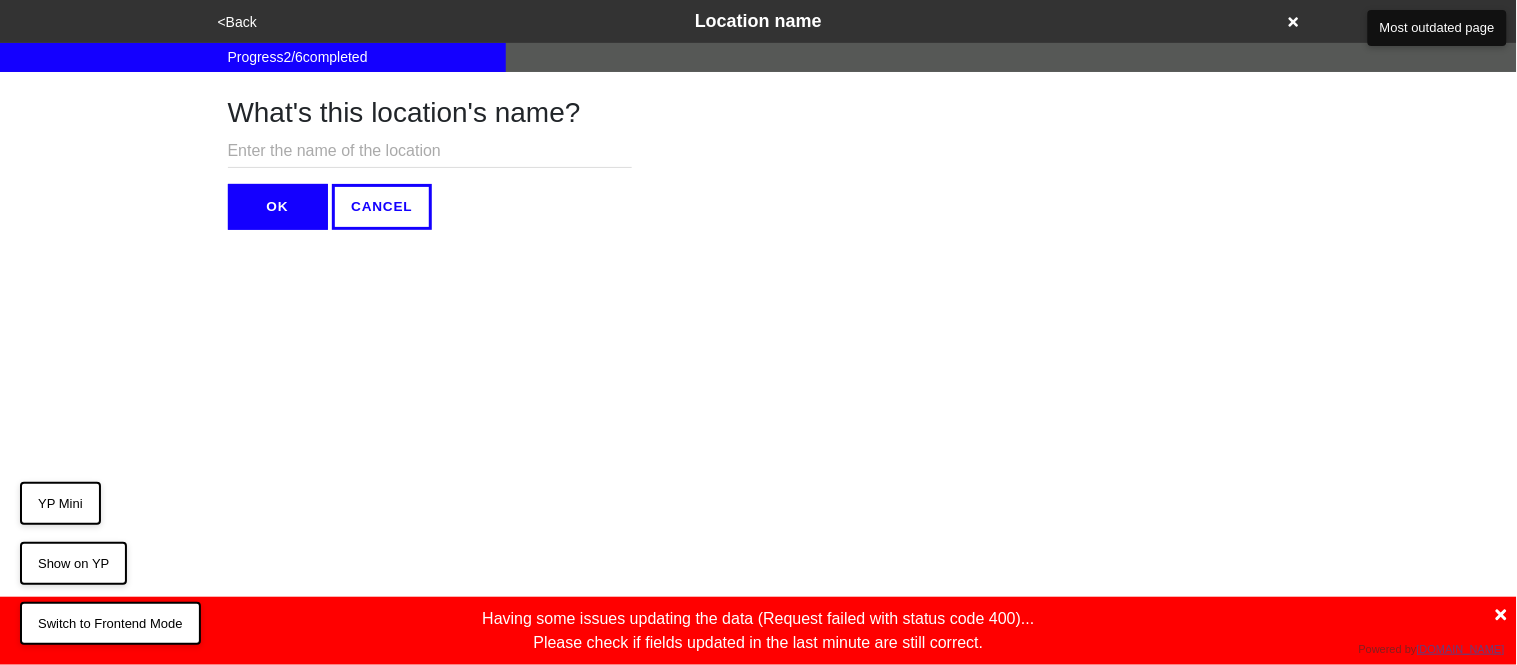 click 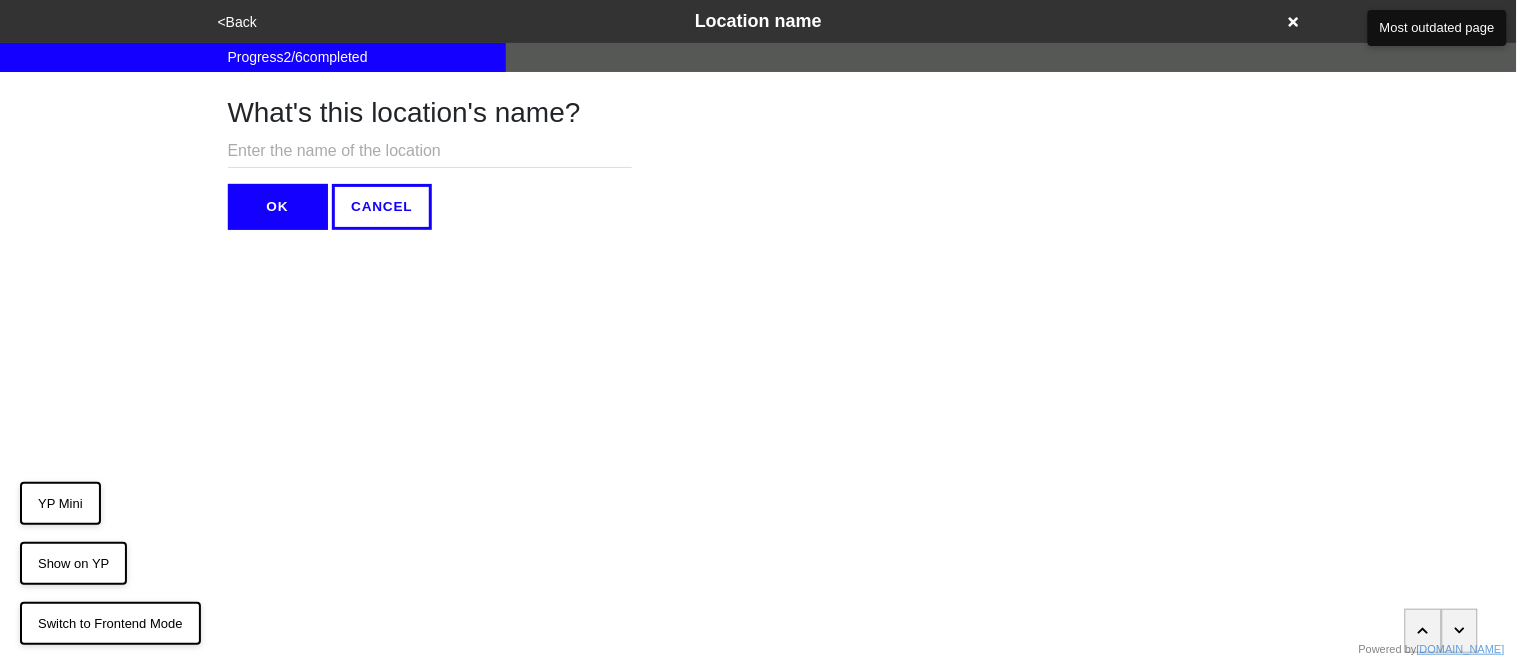 click 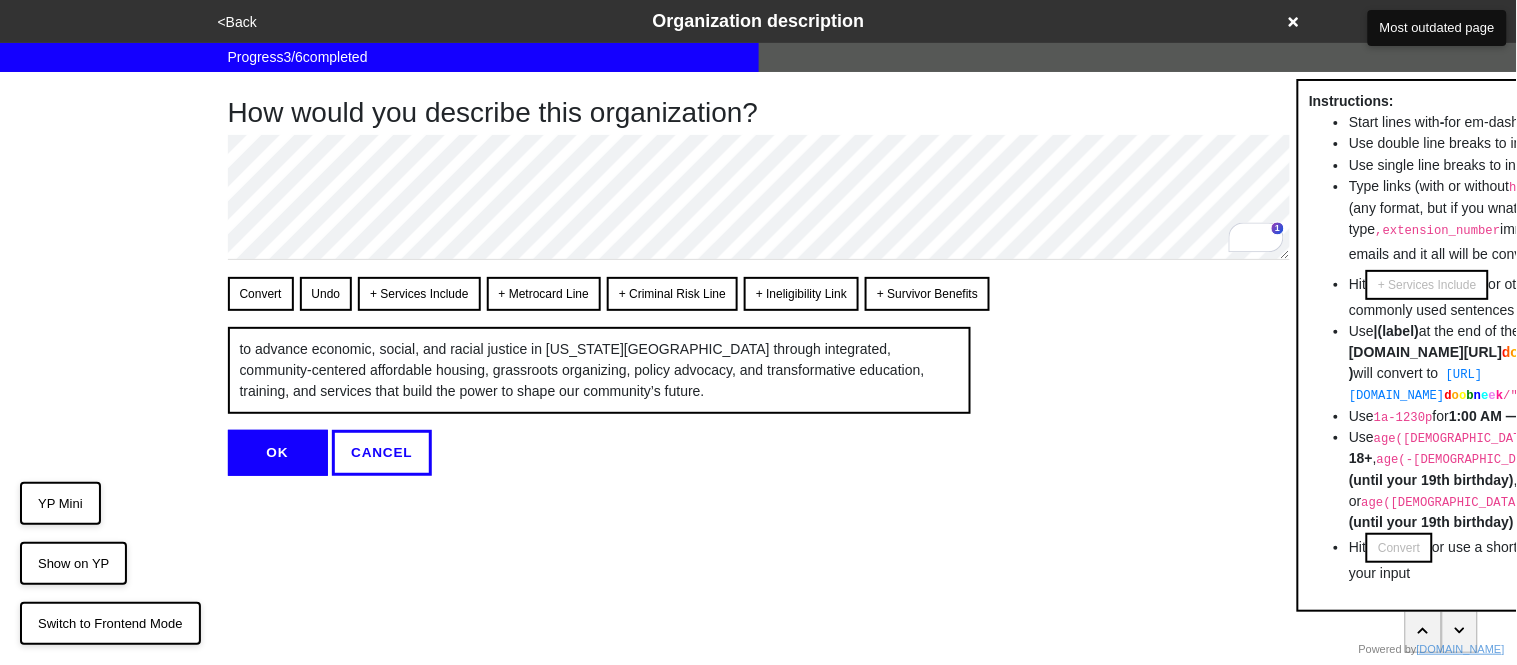 click on "How would you describe this organization? Convert Undo + Services Include + Metrocard Line + Criminal Risk Line + Ineligibility Link + Survivor Benefits to advance economic, social, and racial justice in [US_STATE][GEOGRAPHIC_DATA] through integrated, community-centered affordable housing, grassroots organizing, policy advocacy, and transformative education, training, and services that build the power to shape our community’s future.
Instructions:
Start lines with  -  for em-dash bullets  <br> —
Use double line breaks to insert  <br>
Use single line breaks to insert  •
Type links (with or without  https:// ,  http://  or  www. ), numbers (any format, but if you wnat to add extension, type  ,extension_number  immediatley after the number), and emails and it all will be converted as soon as you hit  Convert
Hit  + Services Include  or other buttons starting with  +  to inject commonly used sentences into your text" at bounding box center (759, 274) 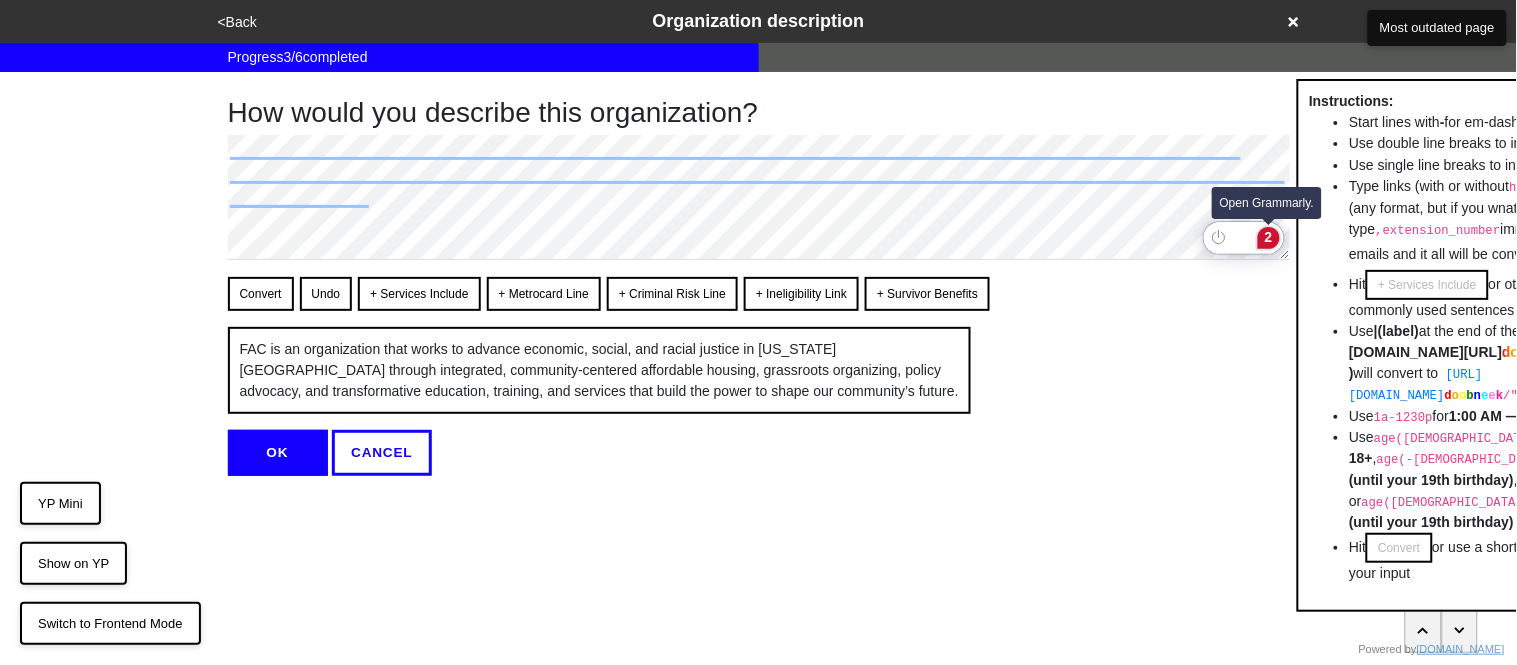 click on "2" 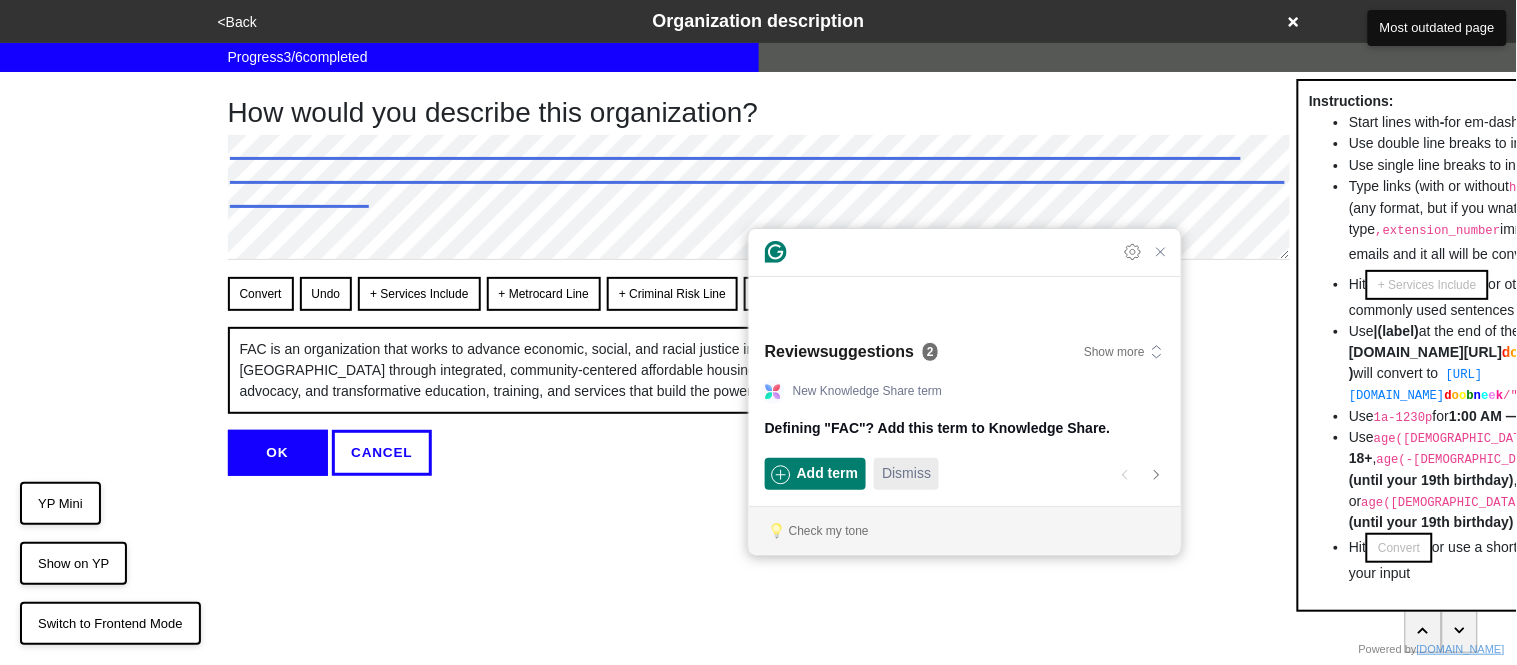 click on "Dismiss" at bounding box center (906, 473) 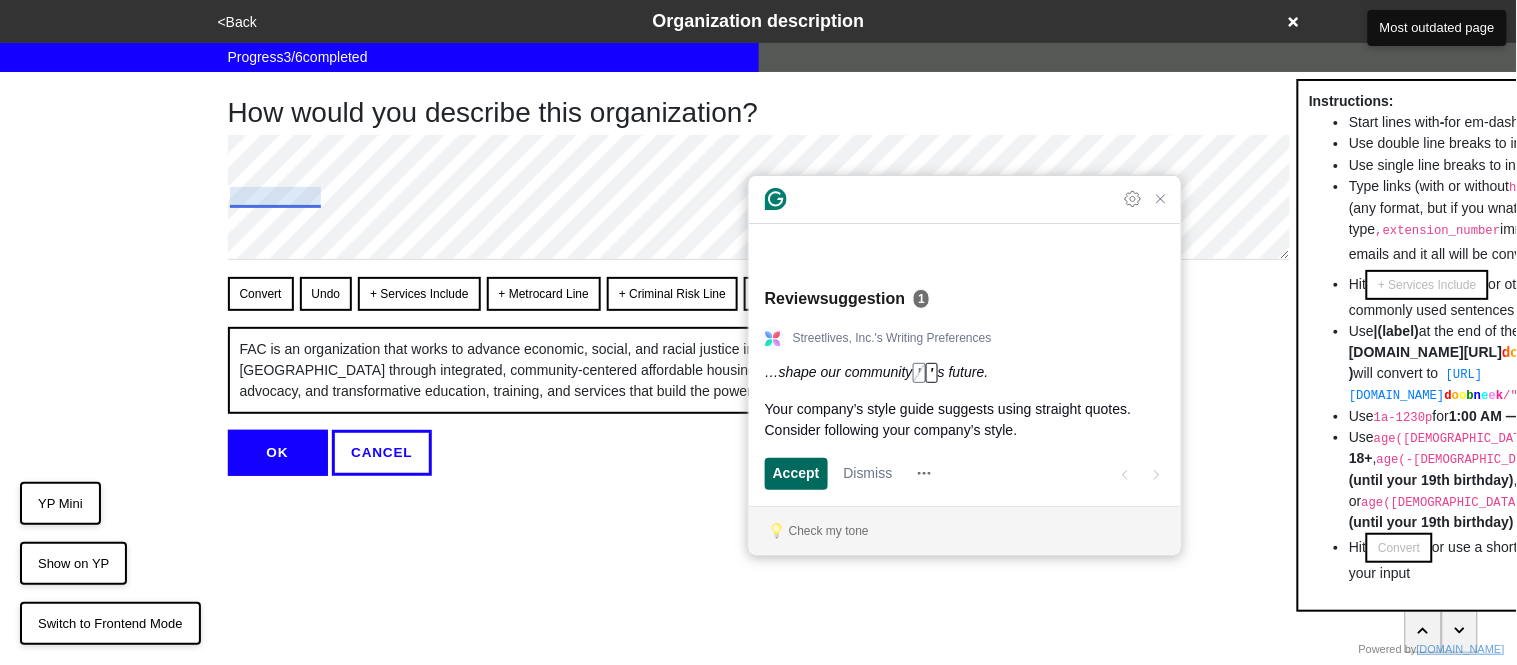 click on "Accept" at bounding box center [796, 473] 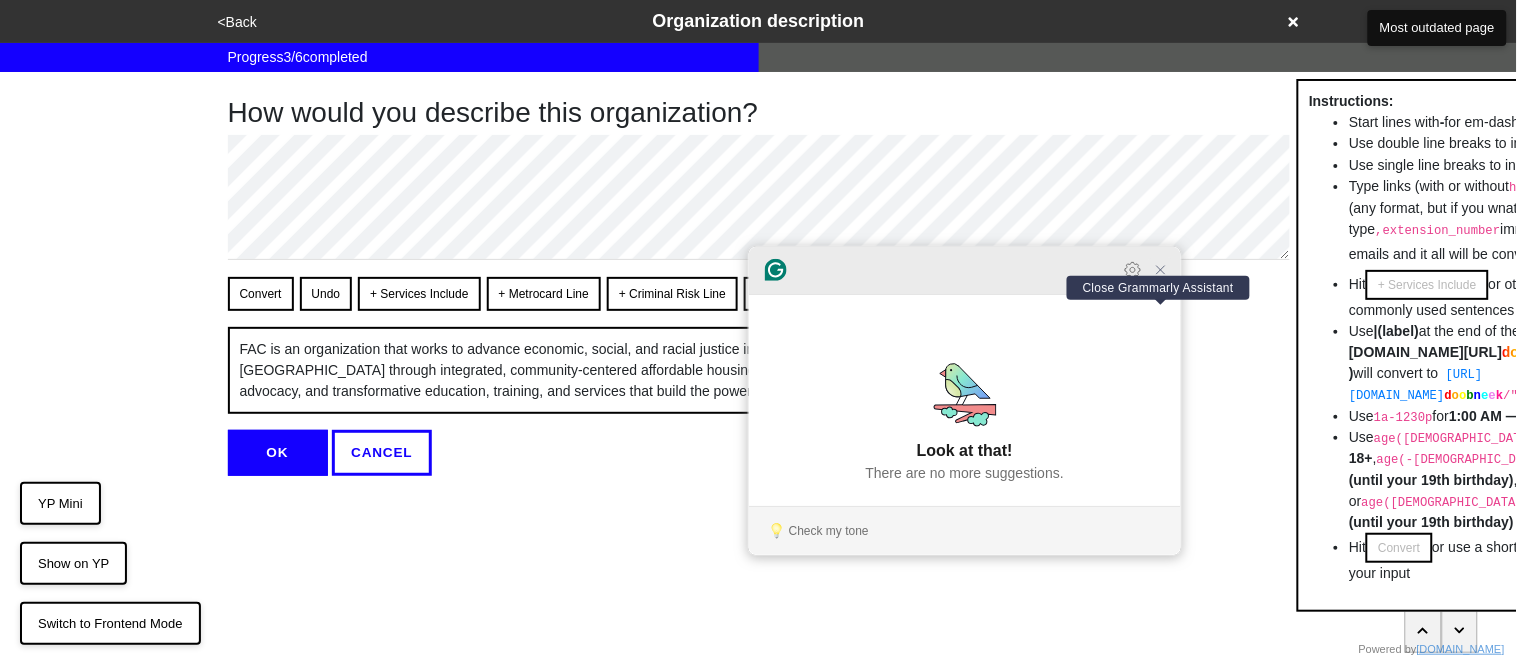 click 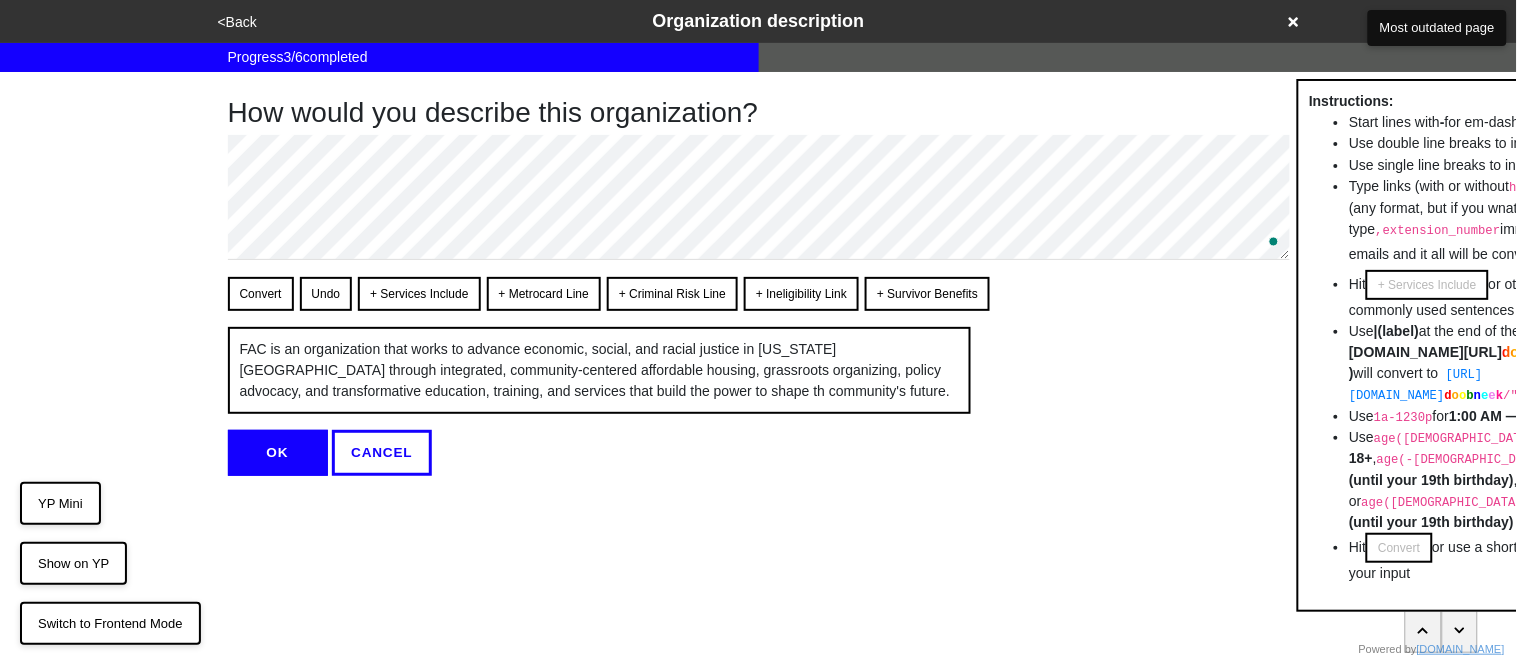 type on "x" 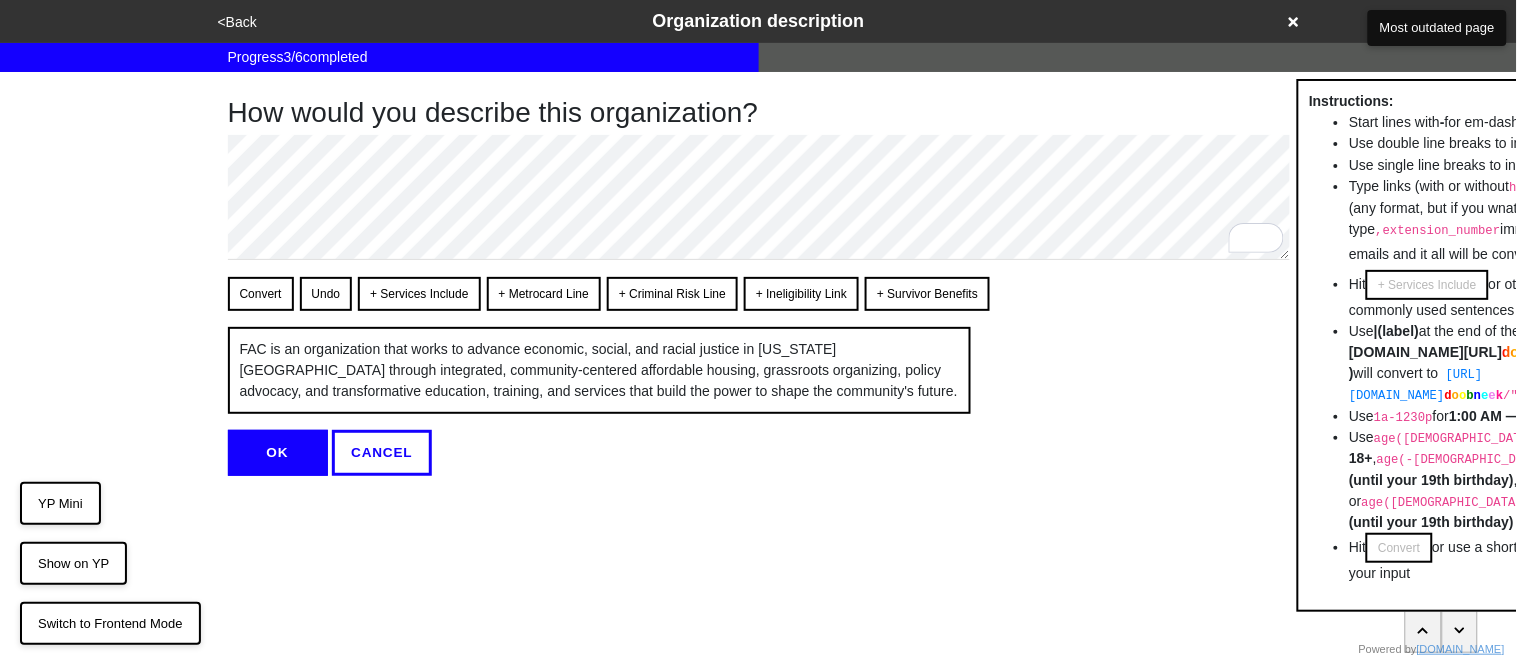 click on "OK" at bounding box center [278, 453] 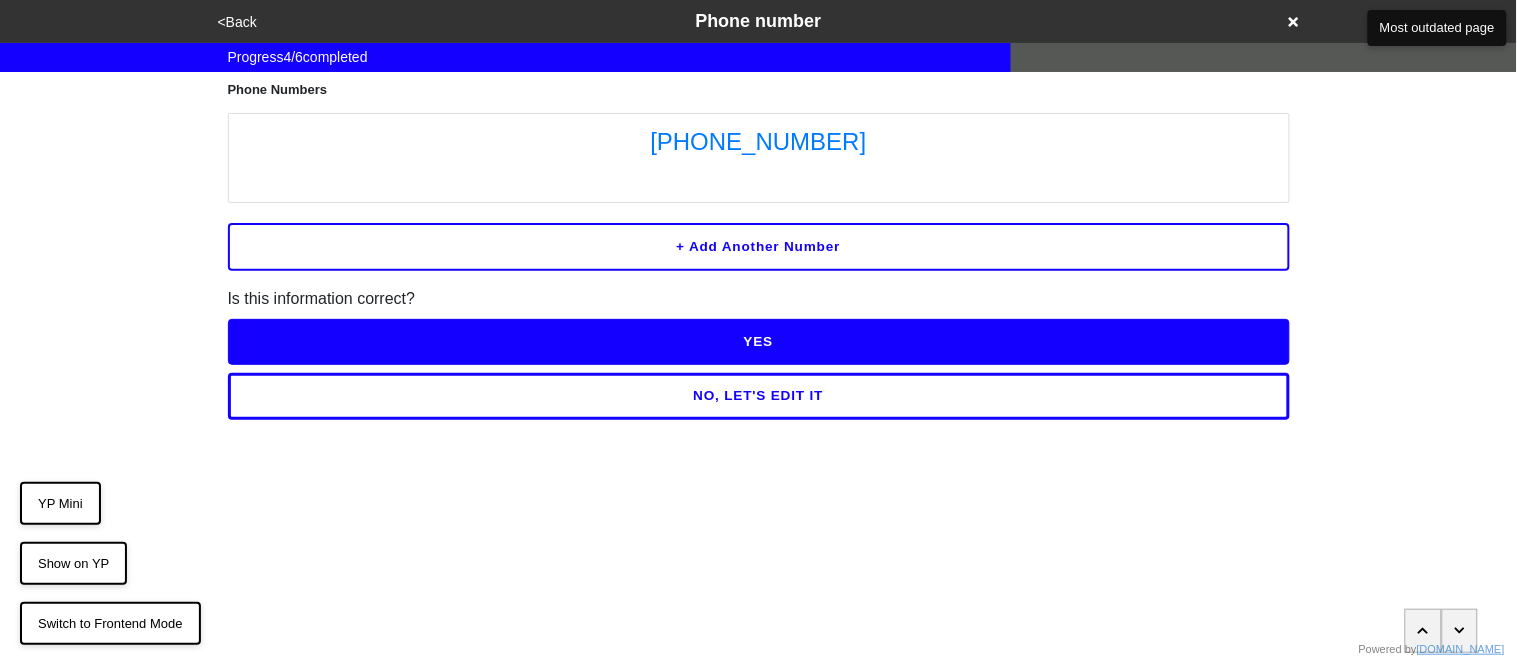 click on "NO, LET'S EDIT IT" at bounding box center (759, 396) 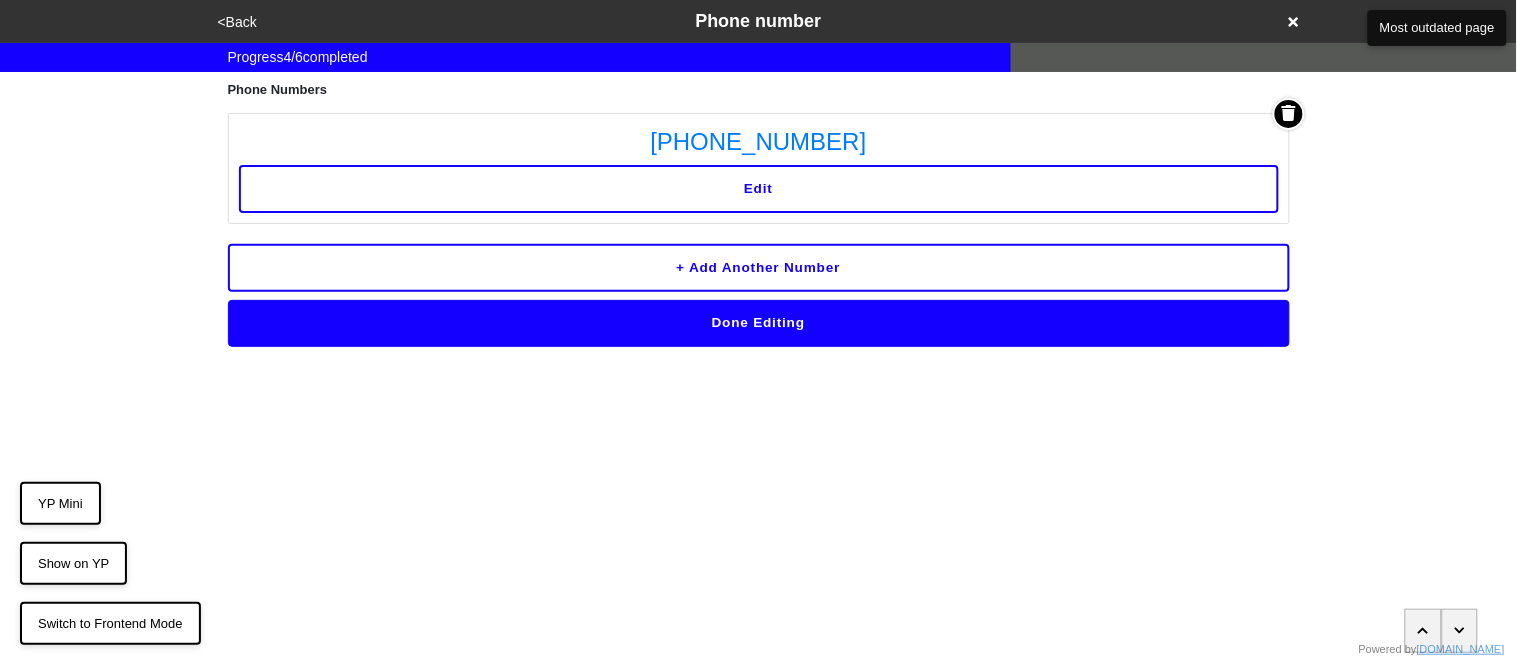 click on "Edit" at bounding box center (759, 189) 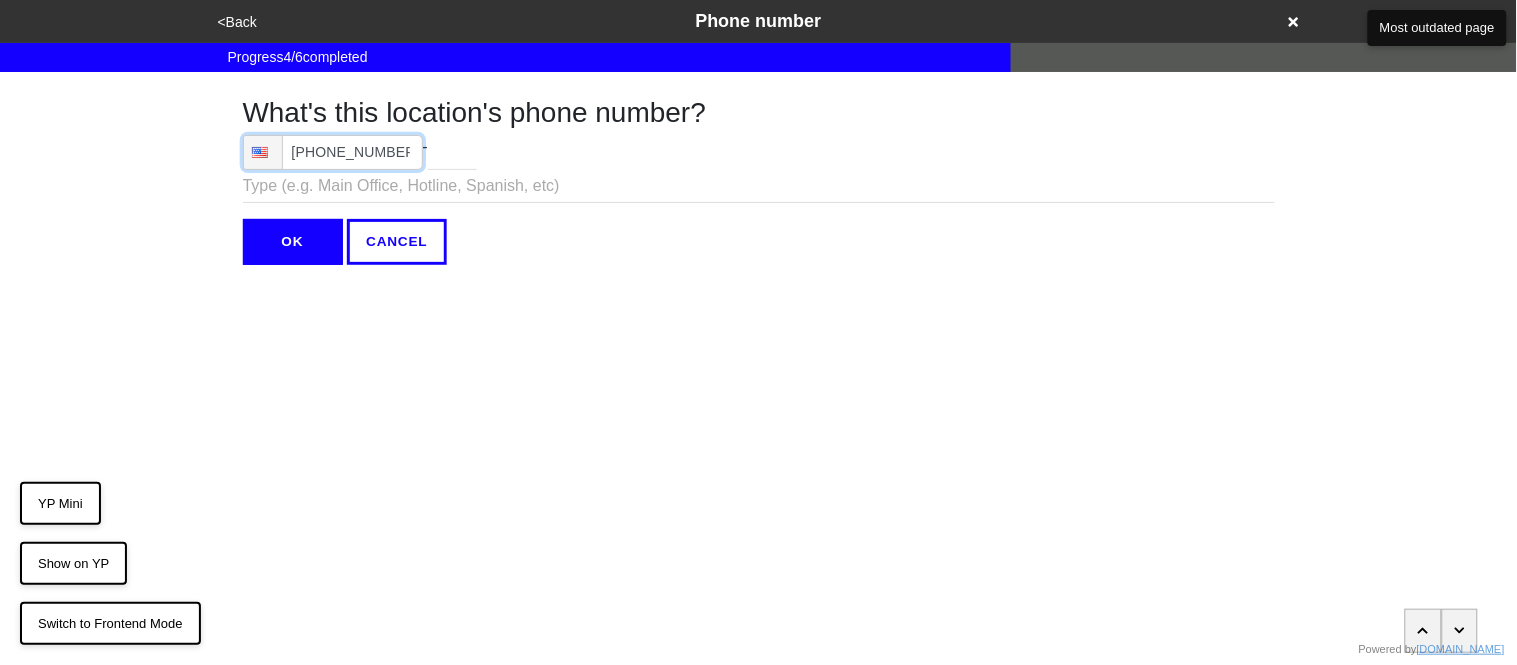 click on "[PHONE_NUMBER]" at bounding box center [333, 152] 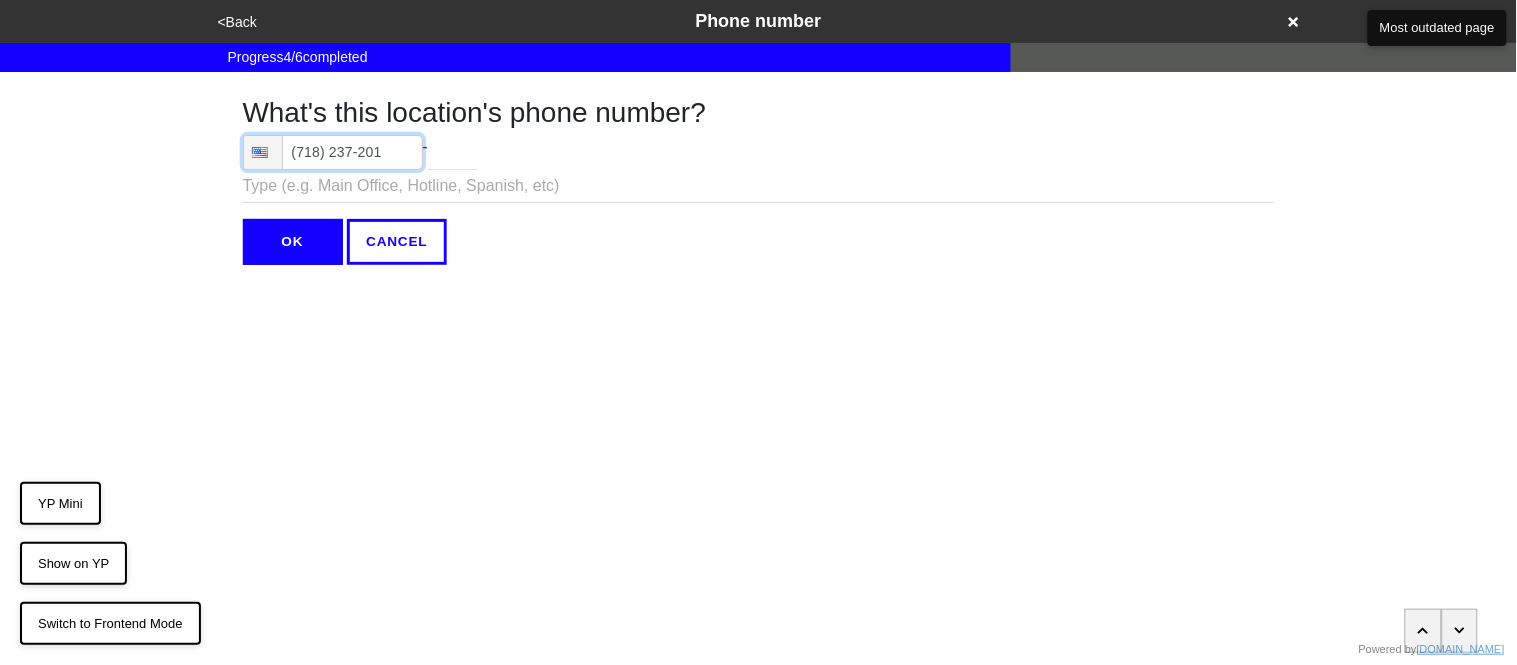 type on "[PHONE_NUMBER]" 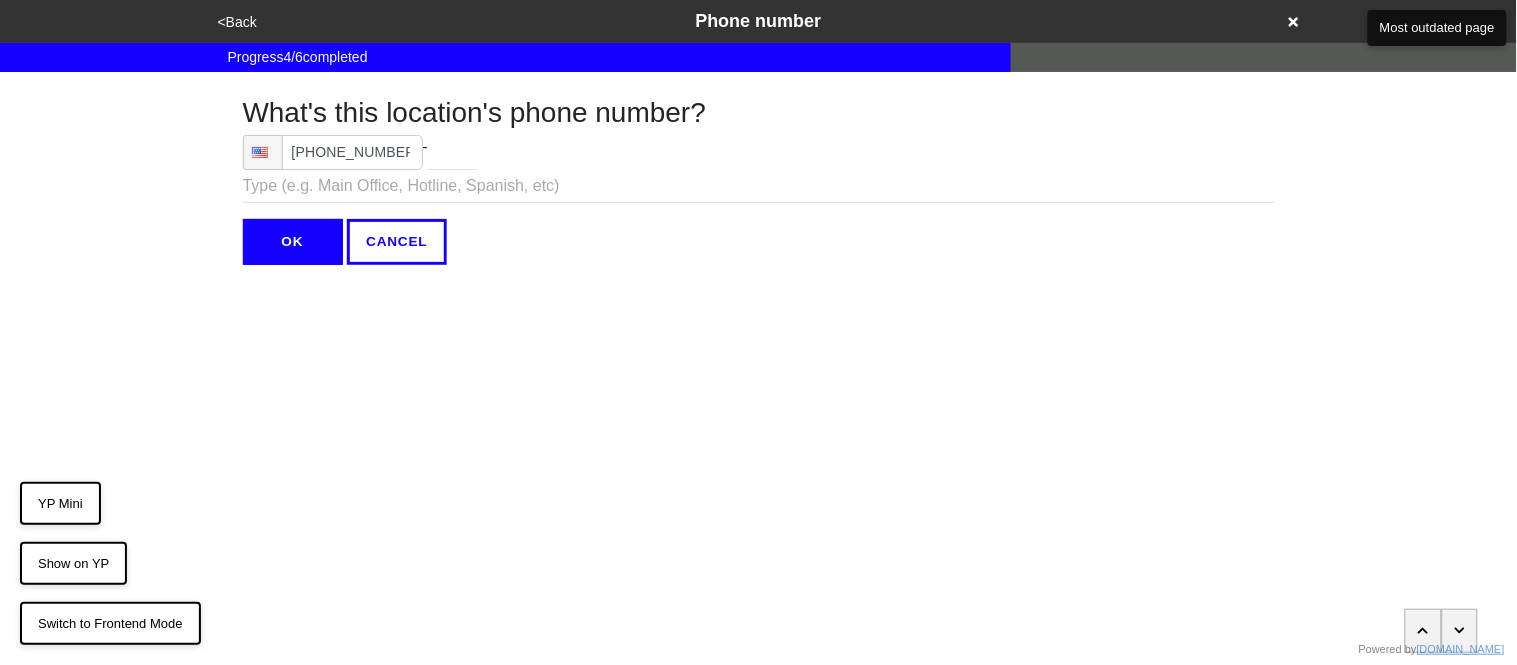 click on "<Back Phone number Progress  4 / 6  completed What's this location's phone number? Phone [PHONE_NUMBER]  -  OK   CANCEL Powered by  [DOMAIN_NAME] Switch to Frontend Mode Show on YP YP Mini Most outdated page x" at bounding box center [758, 172] 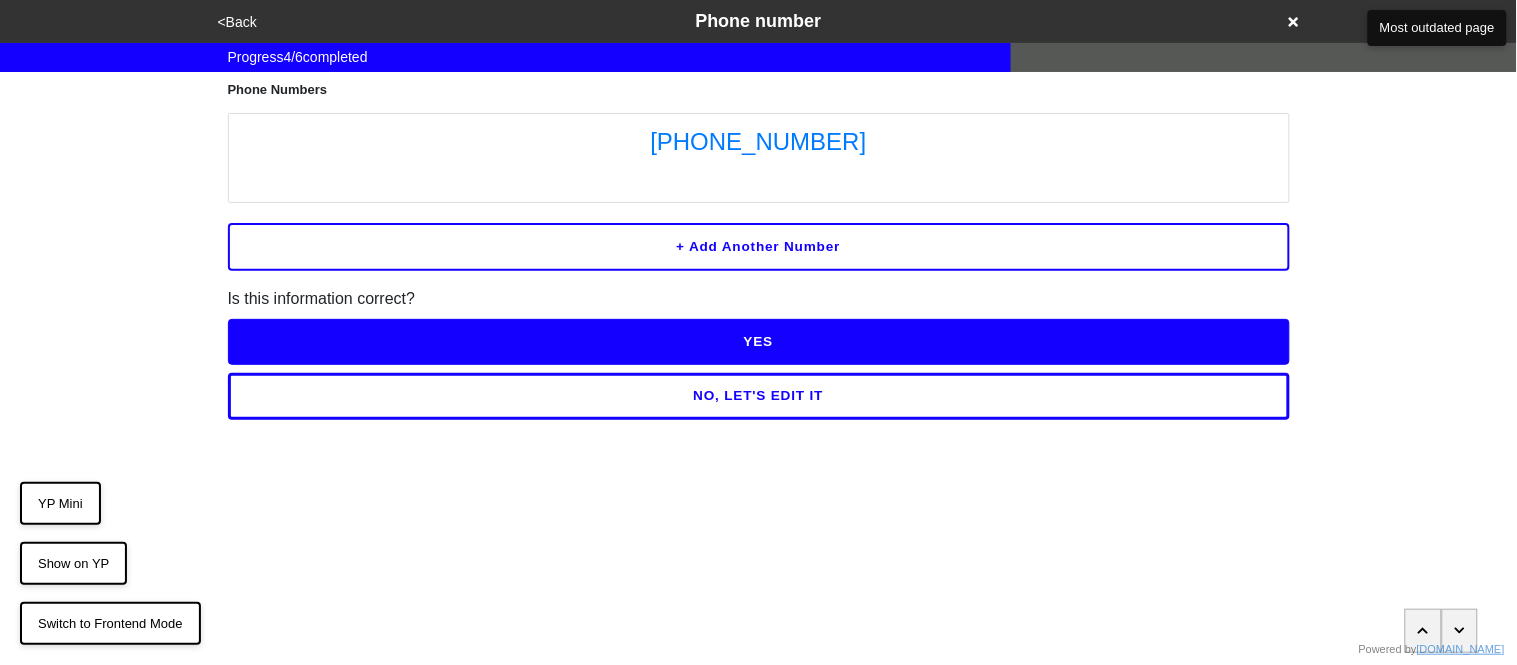 click on "YES" at bounding box center [759, 342] 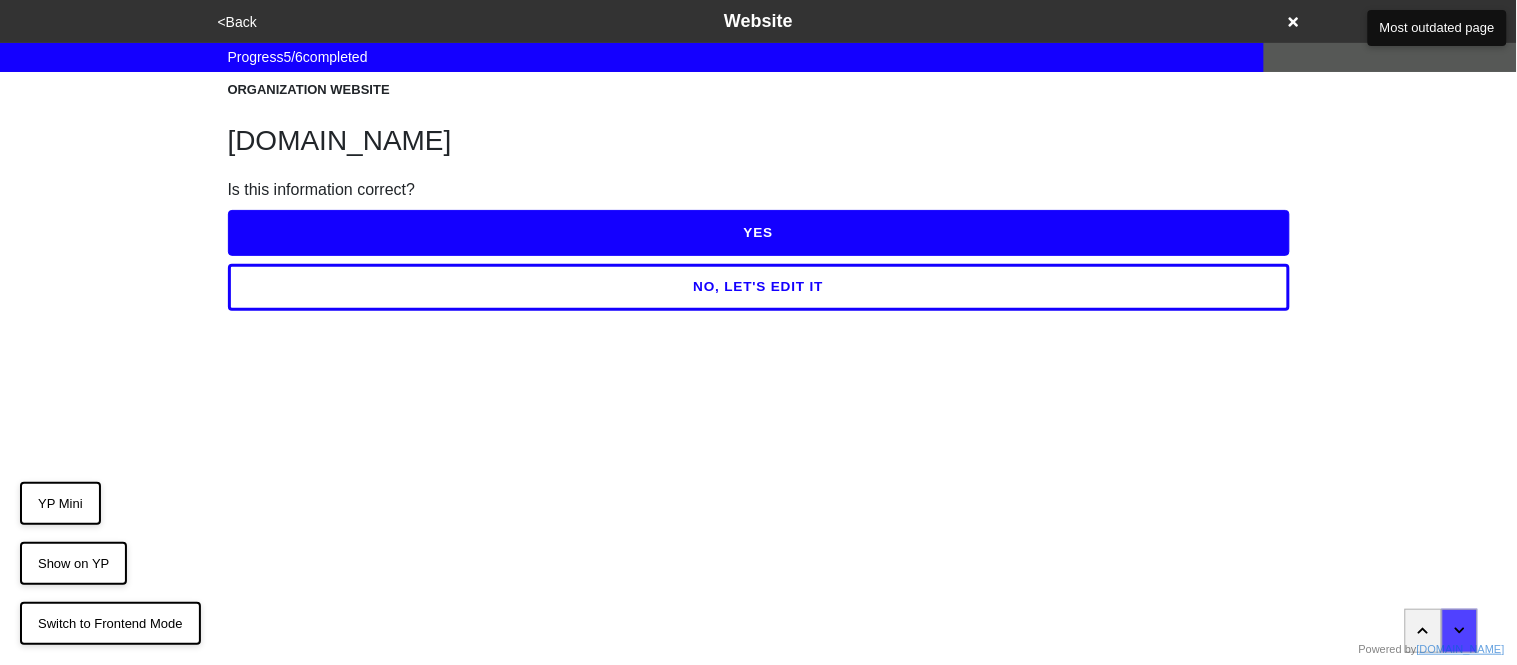 click on "YES" at bounding box center (759, 233) 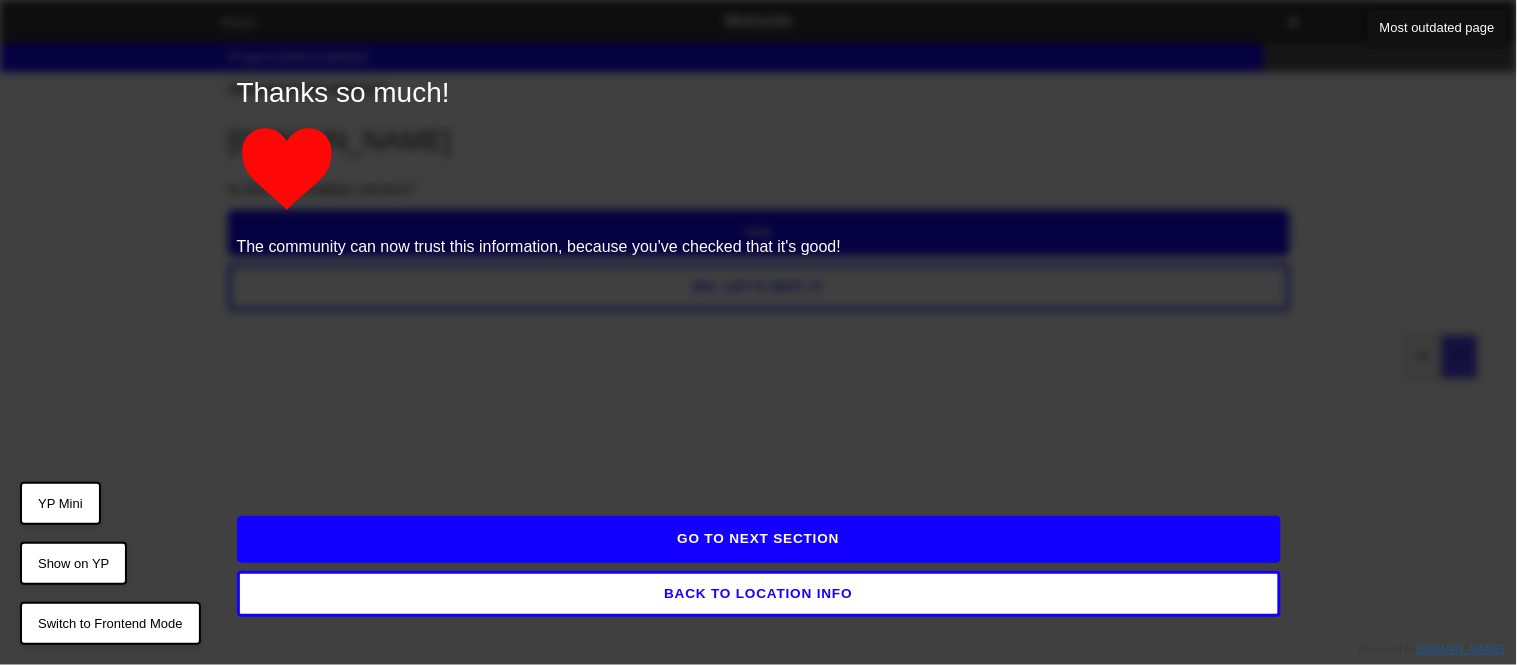 click on "GO TO NEXT SECTION" at bounding box center [759, 539] 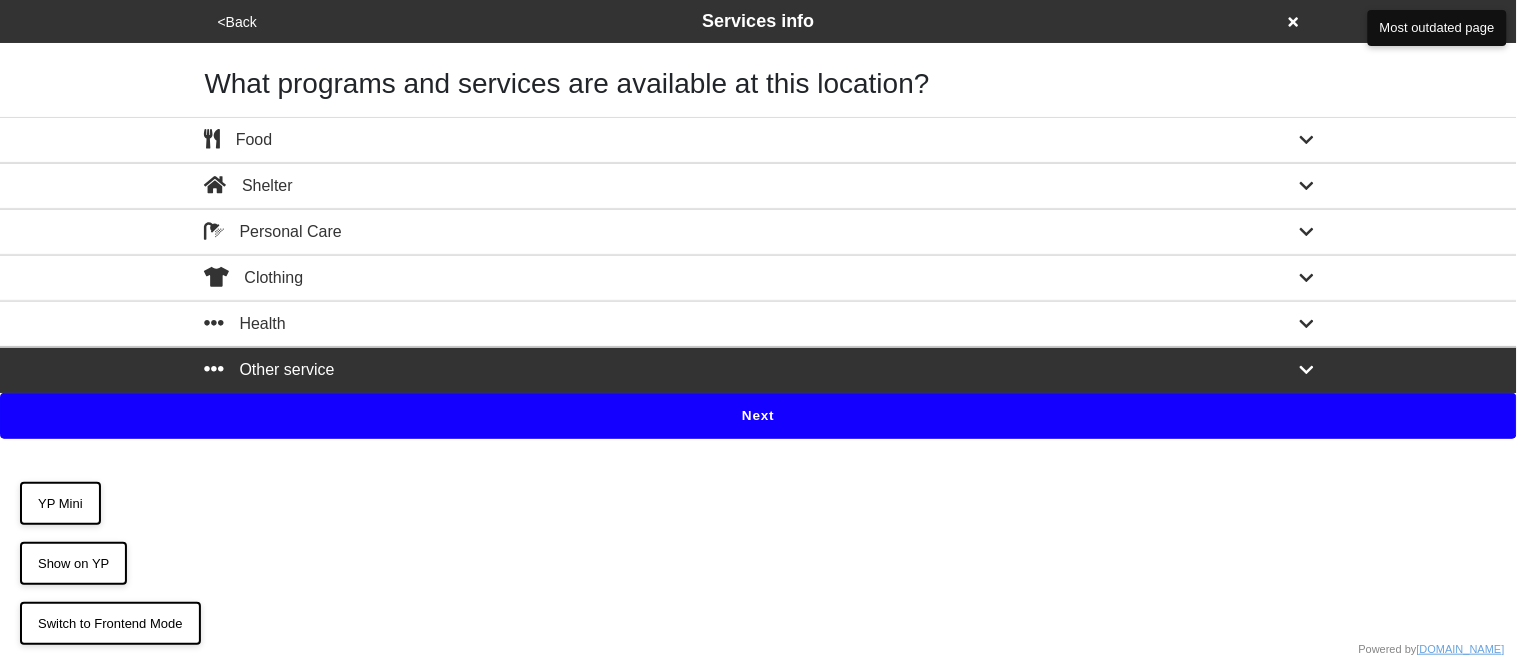 click on "Next" at bounding box center [758, 416] 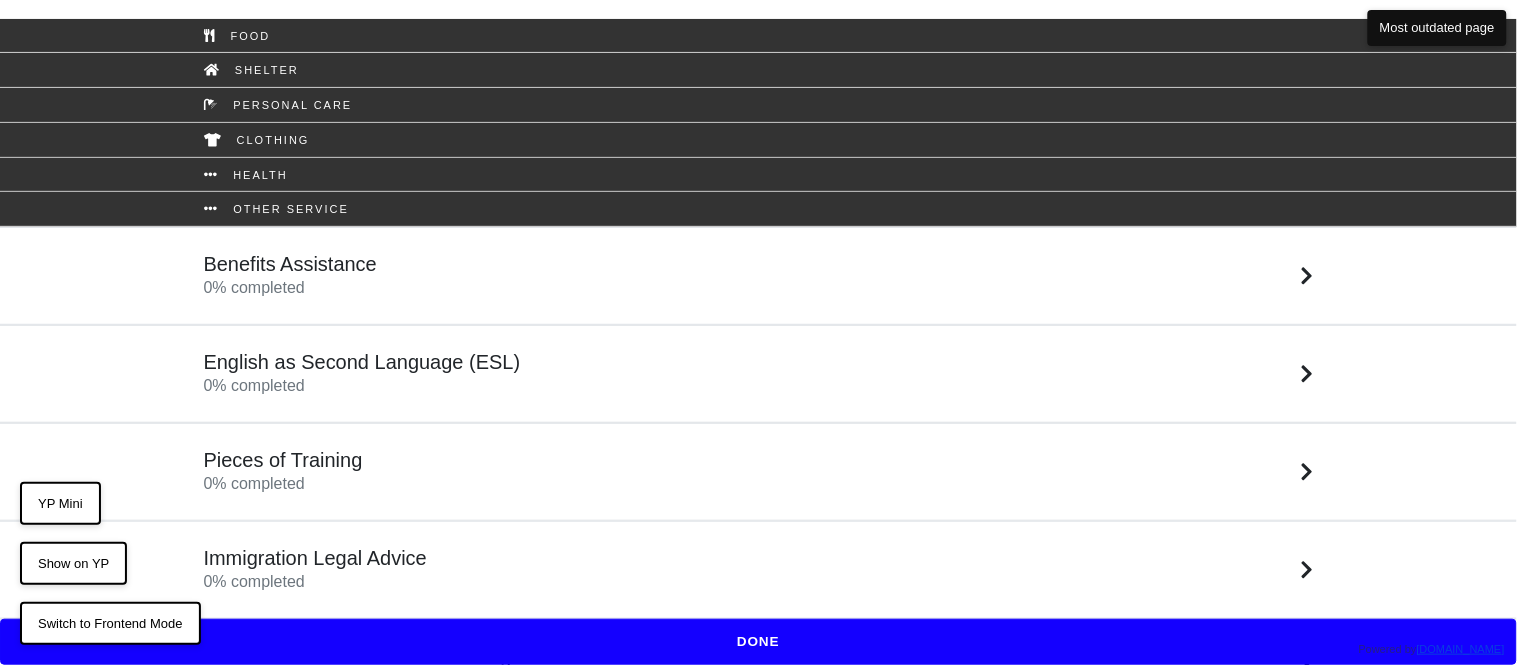 scroll, scrollTop: 0, scrollLeft: 0, axis: both 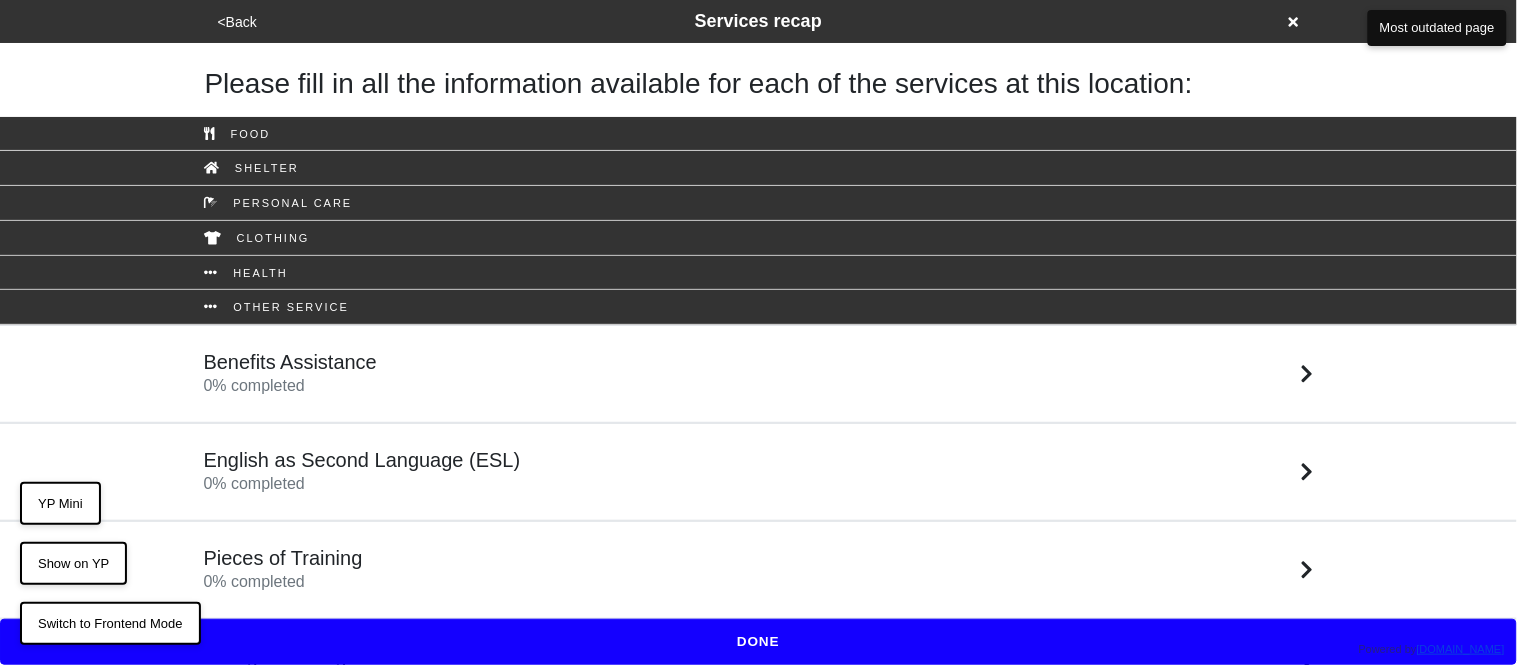 click on "Benefits Assistance 0 % completed" at bounding box center [759, 374] 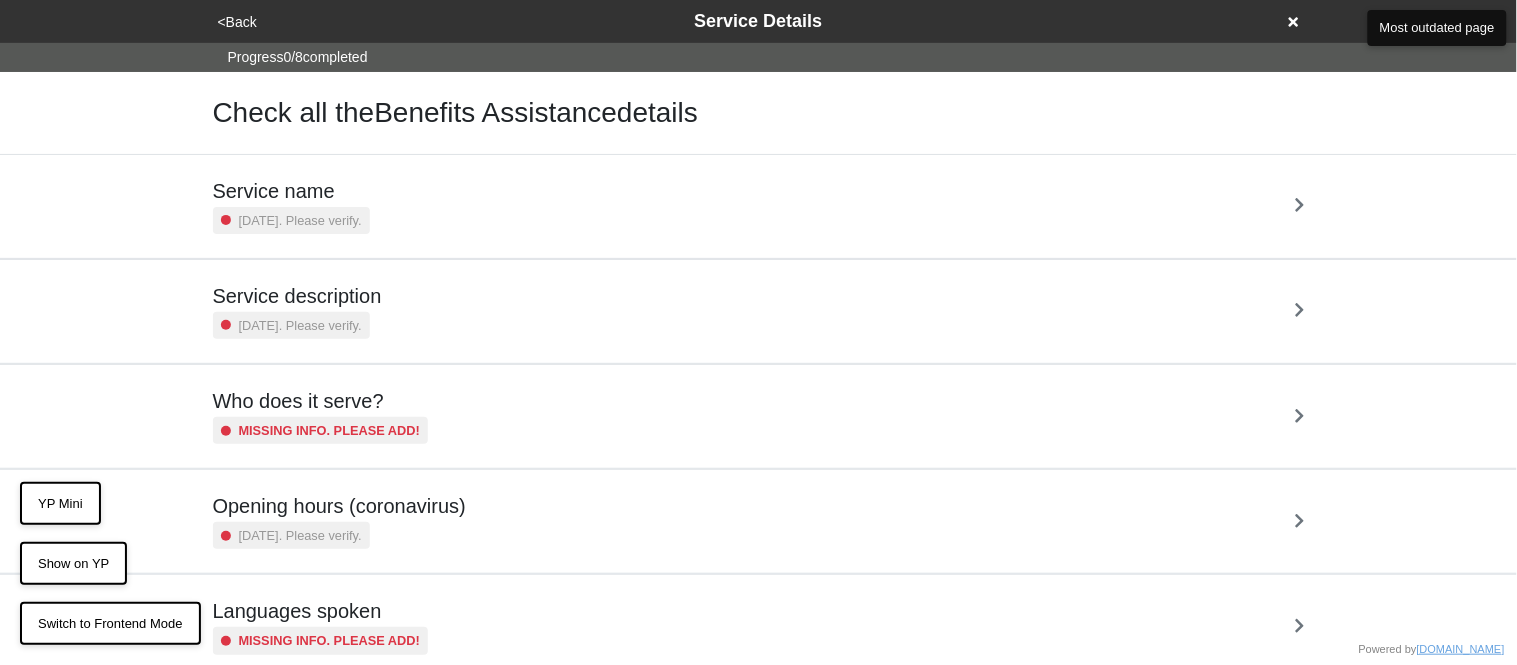 click on "[DATE]. Please verify." at bounding box center [300, 220] 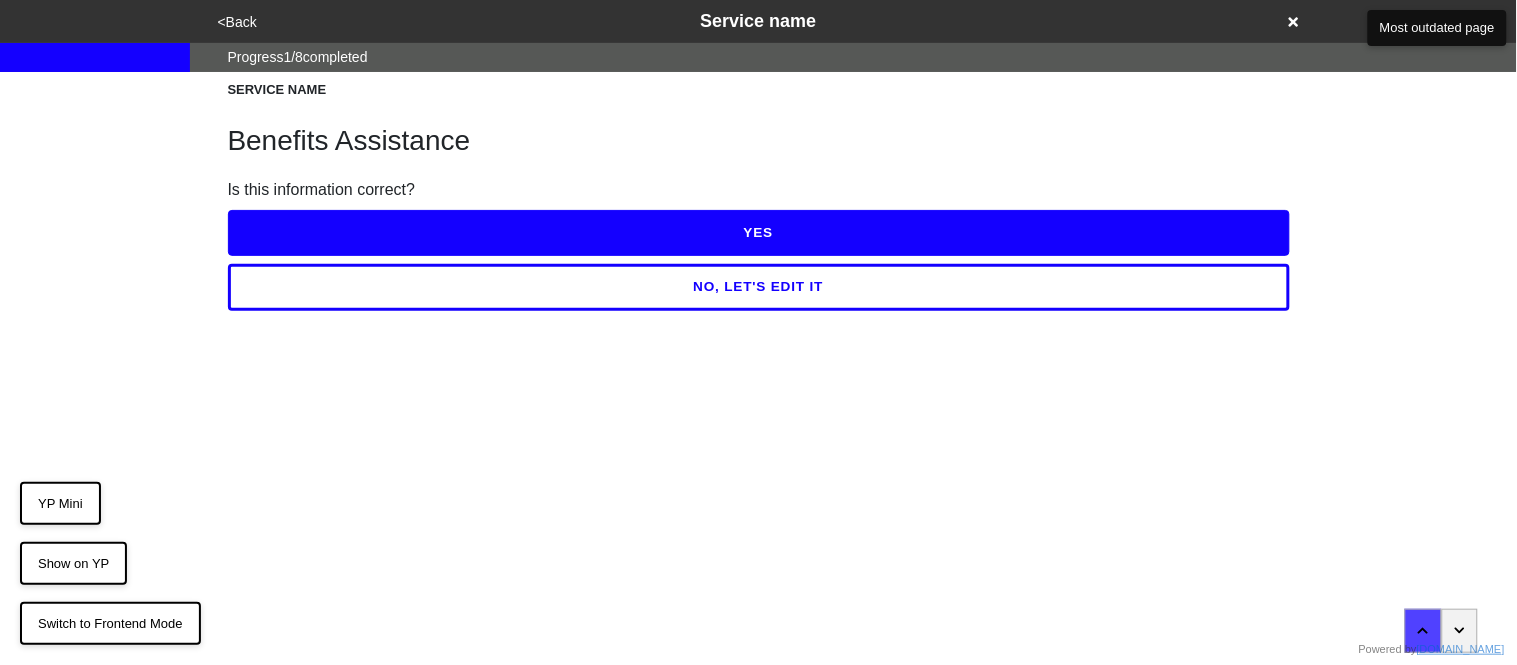 click on "YES" at bounding box center (759, 233) 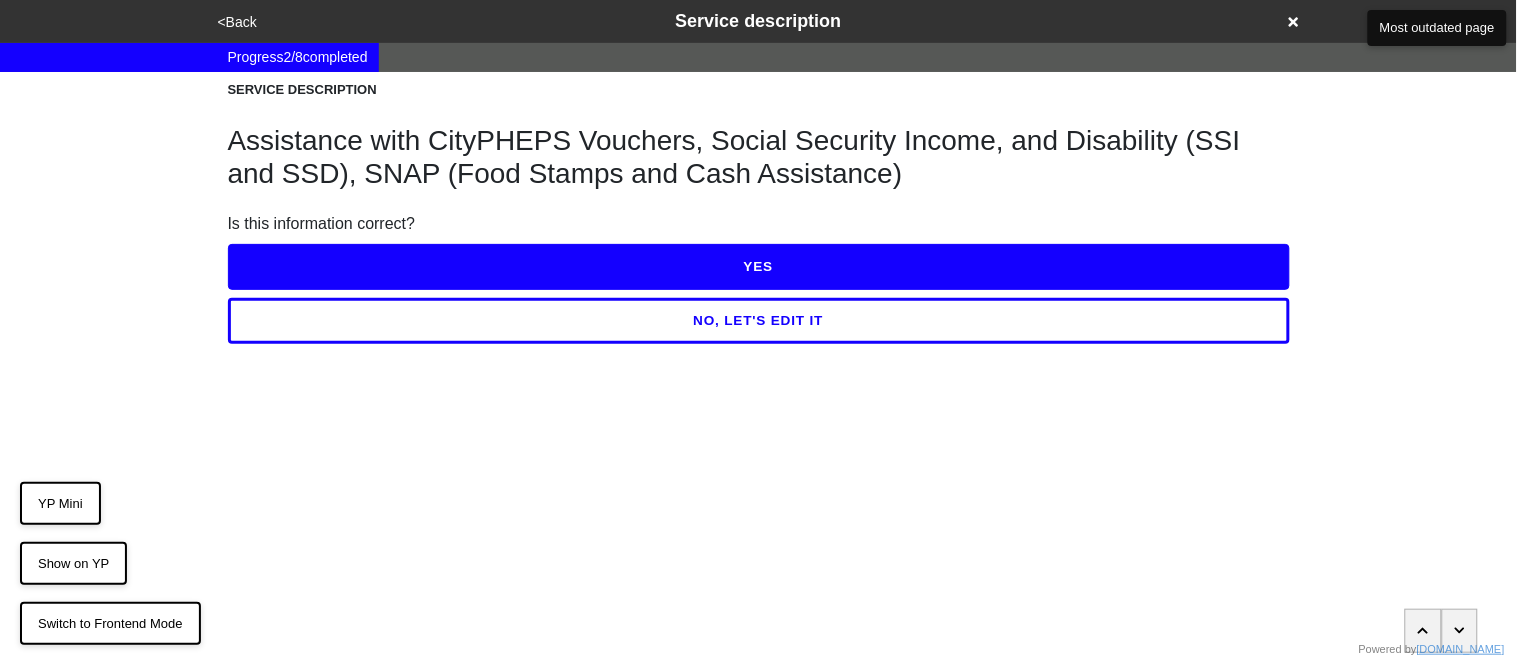 click on "NO, LET'S EDIT IT" at bounding box center [759, 321] 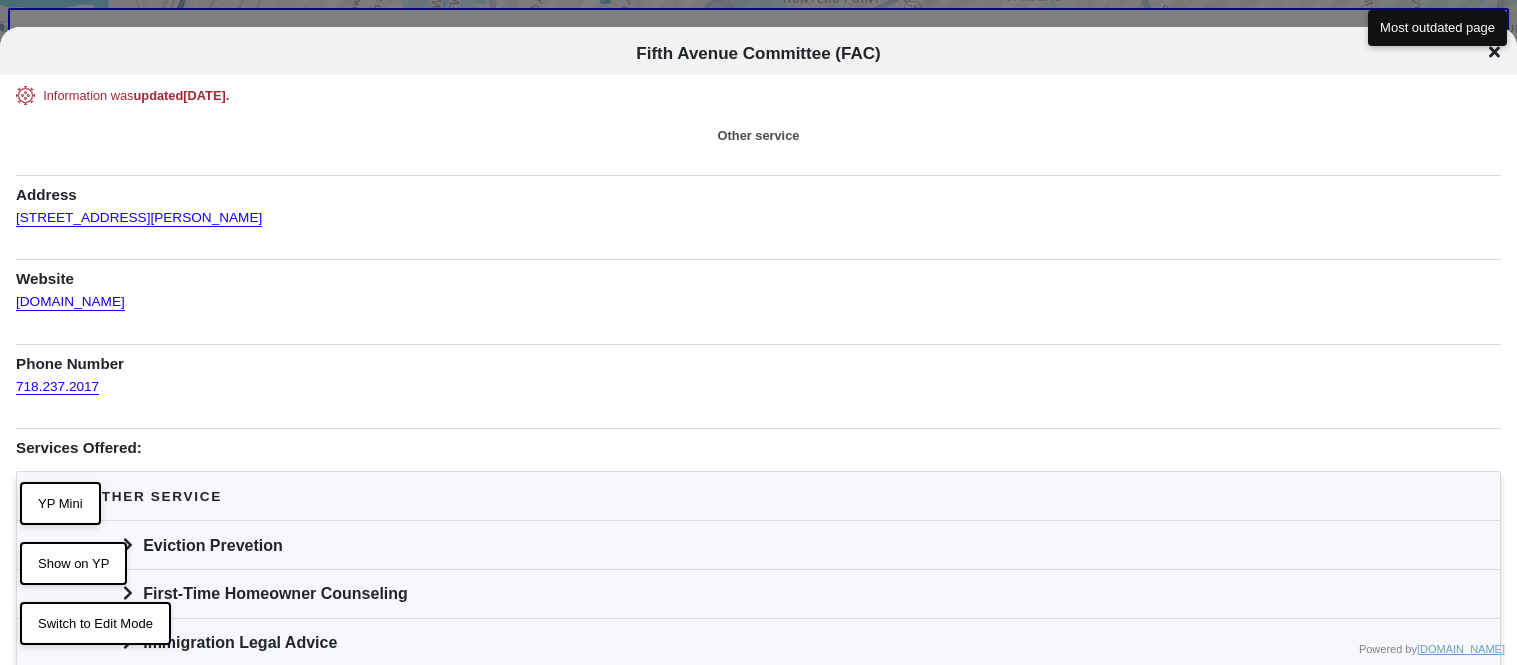 scroll, scrollTop: 0, scrollLeft: 0, axis: both 